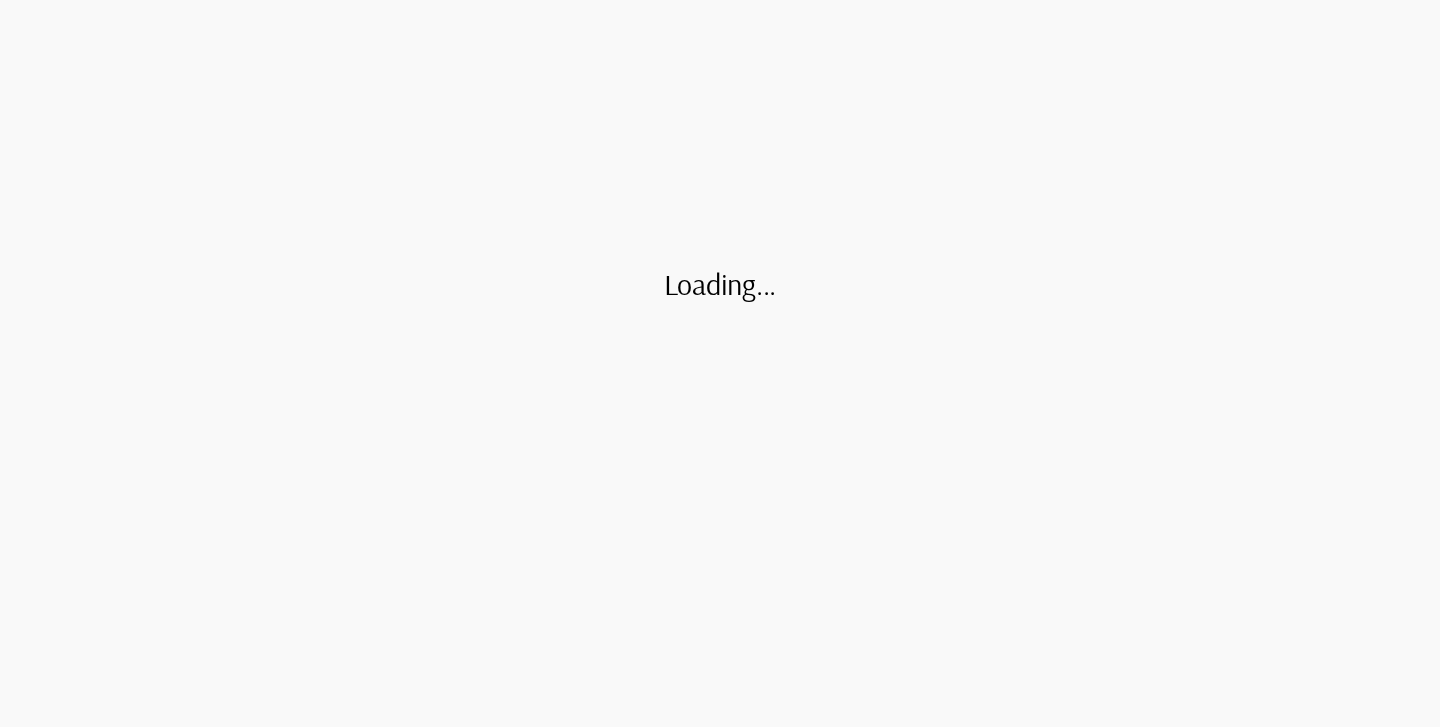 scroll, scrollTop: 0, scrollLeft: 0, axis: both 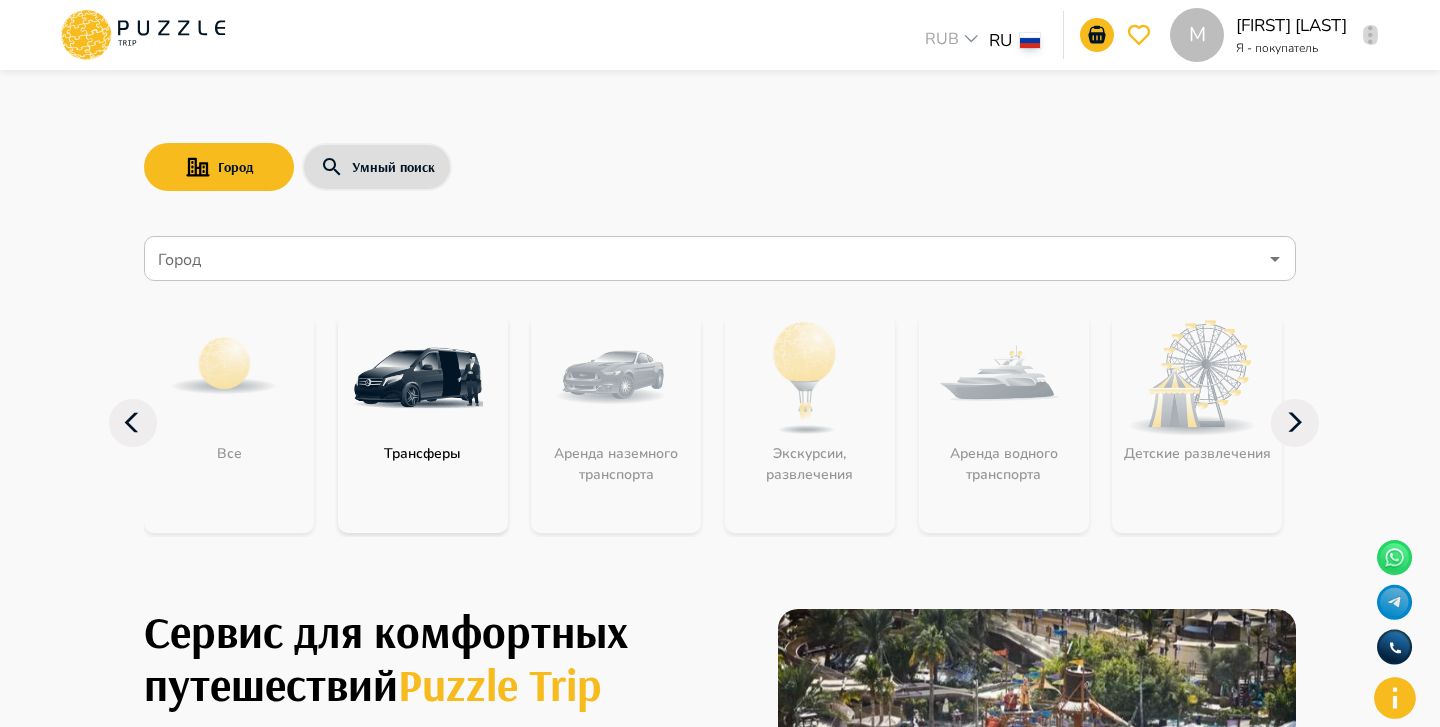 click at bounding box center (1370, 35) 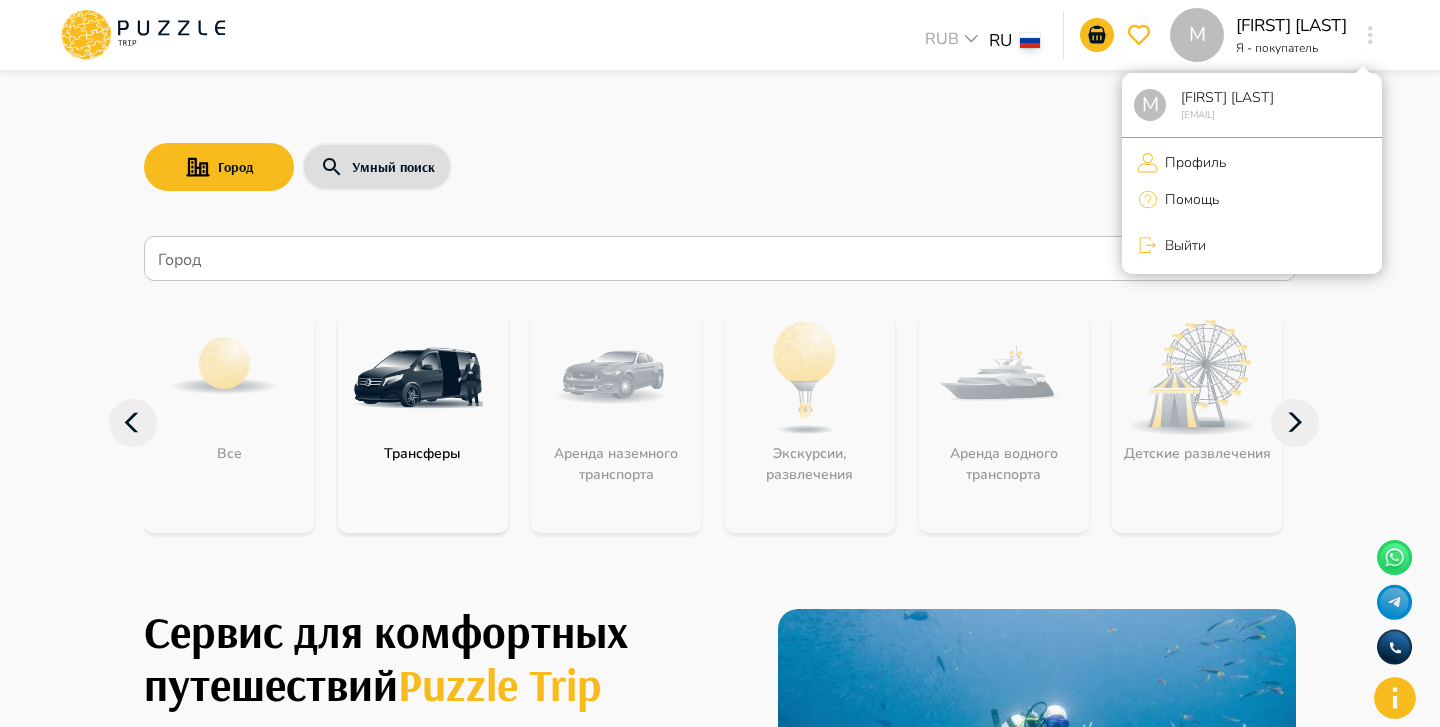 click at bounding box center [720, 363] 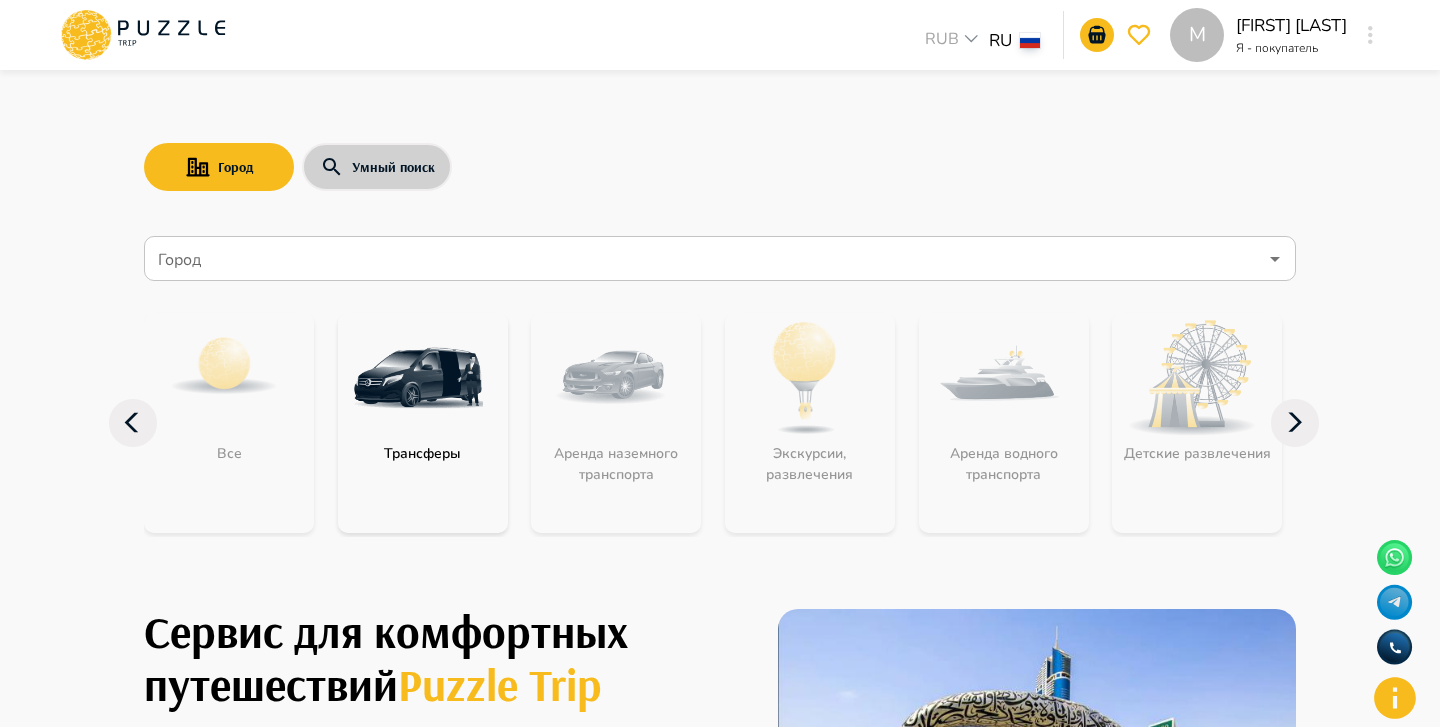click on "Умный поиск" at bounding box center [377, 167] 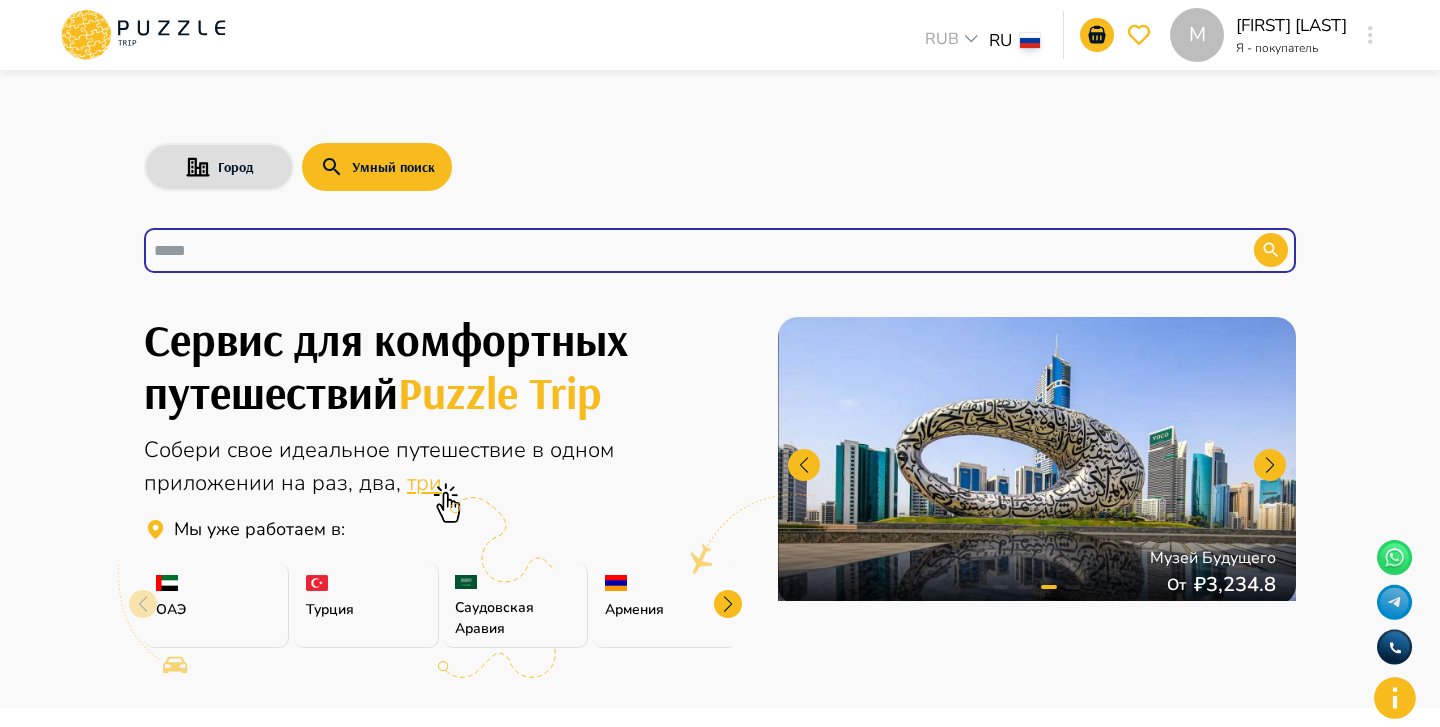 click at bounding box center (684, 250) 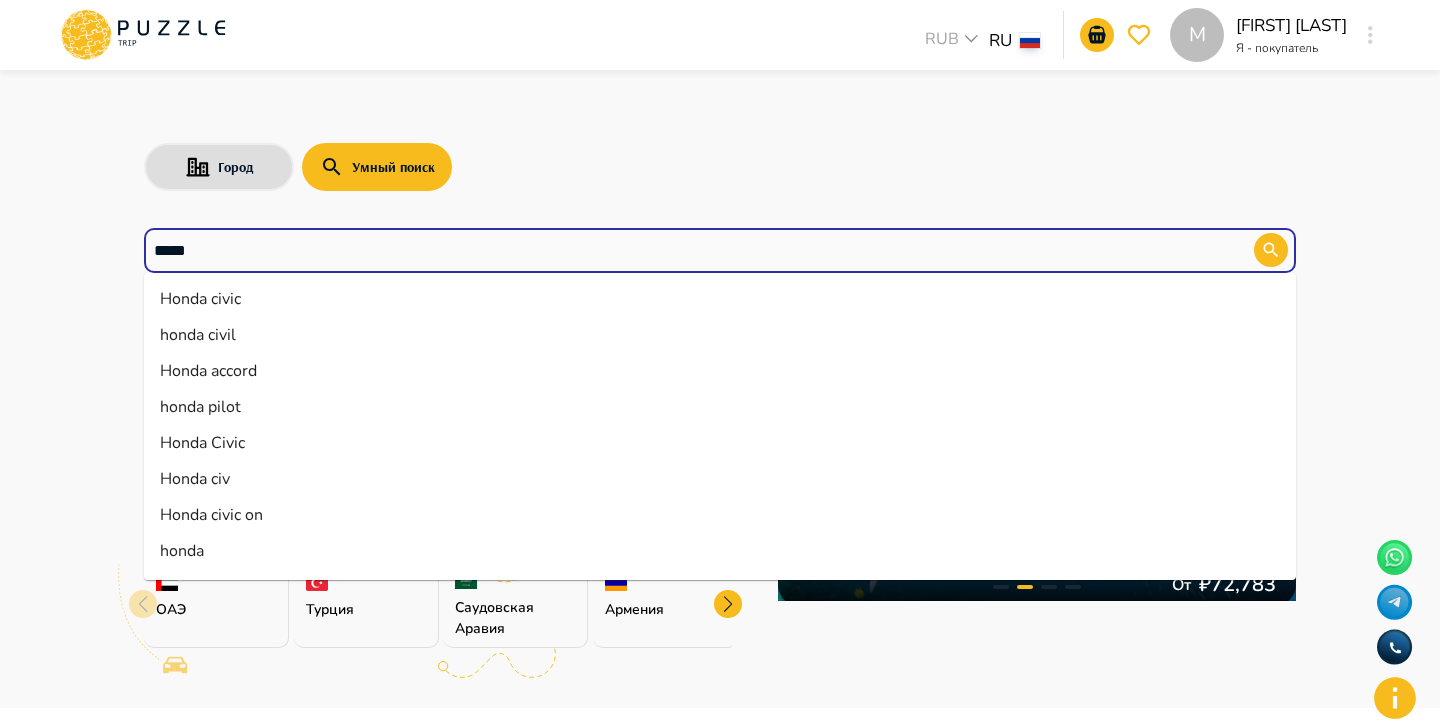 click on "Honda civic" at bounding box center [720, 299] 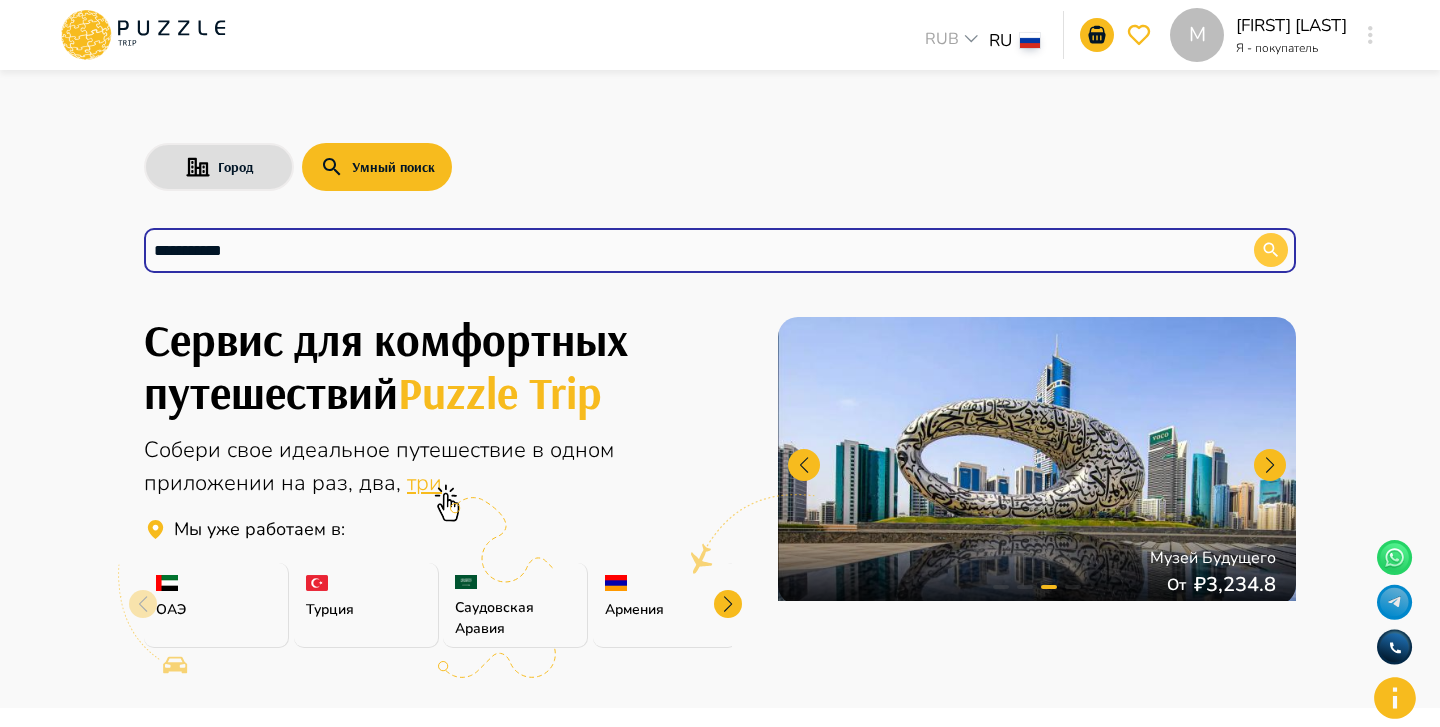 type on "**********" 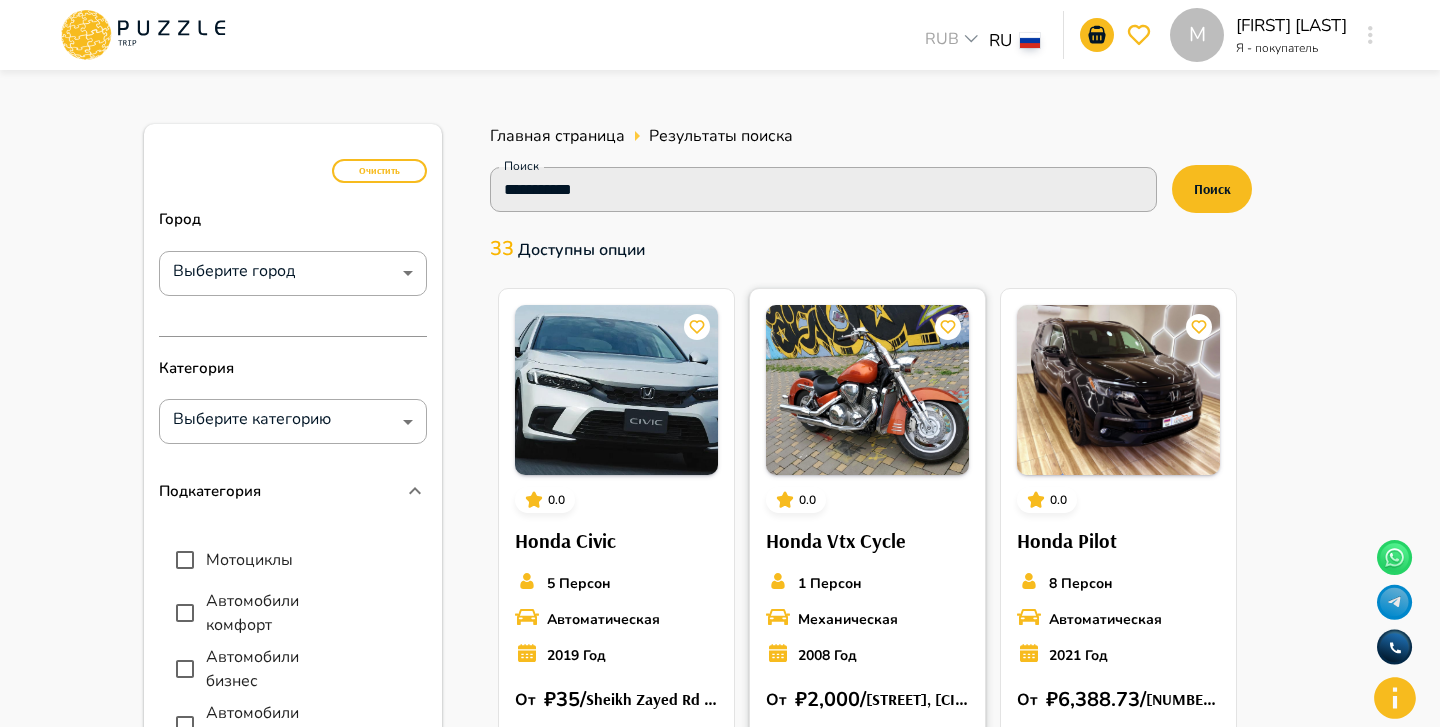 click at bounding box center (616, 390) 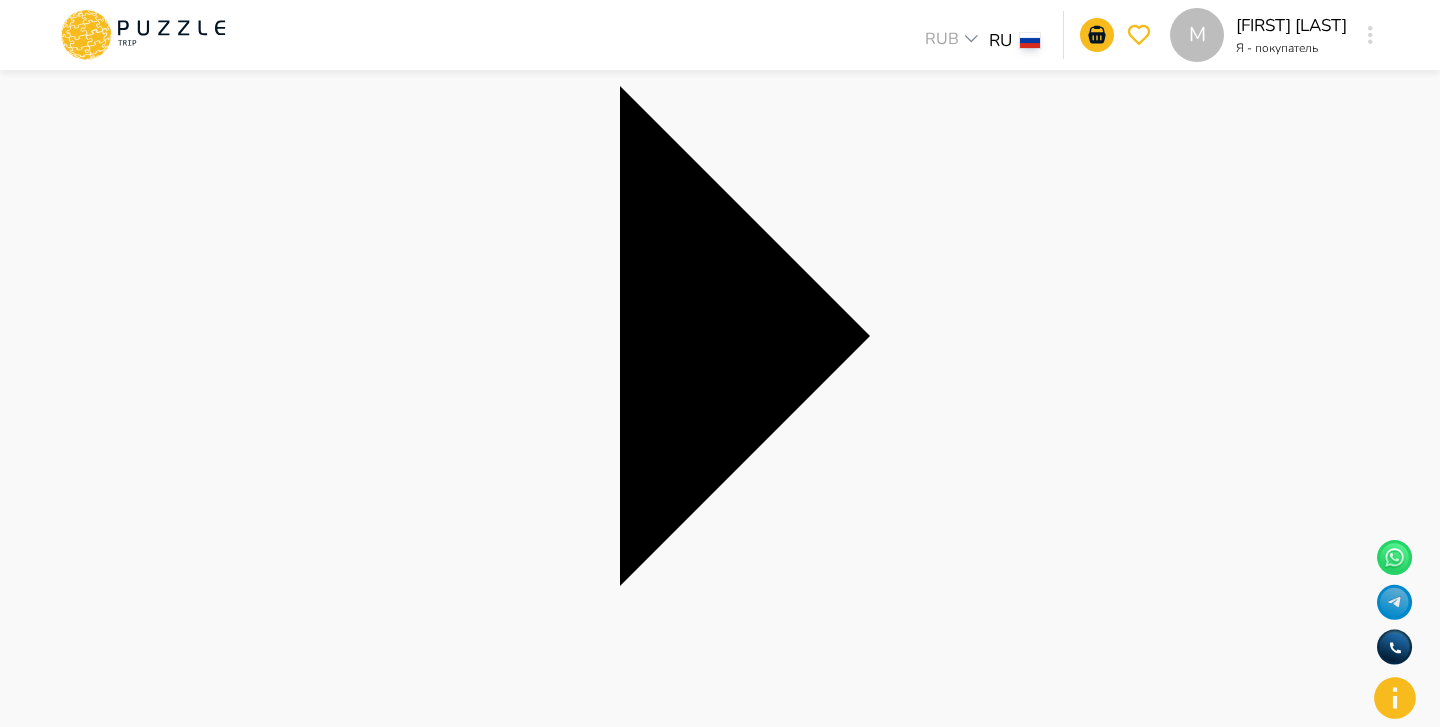 scroll, scrollTop: 390, scrollLeft: 0, axis: vertical 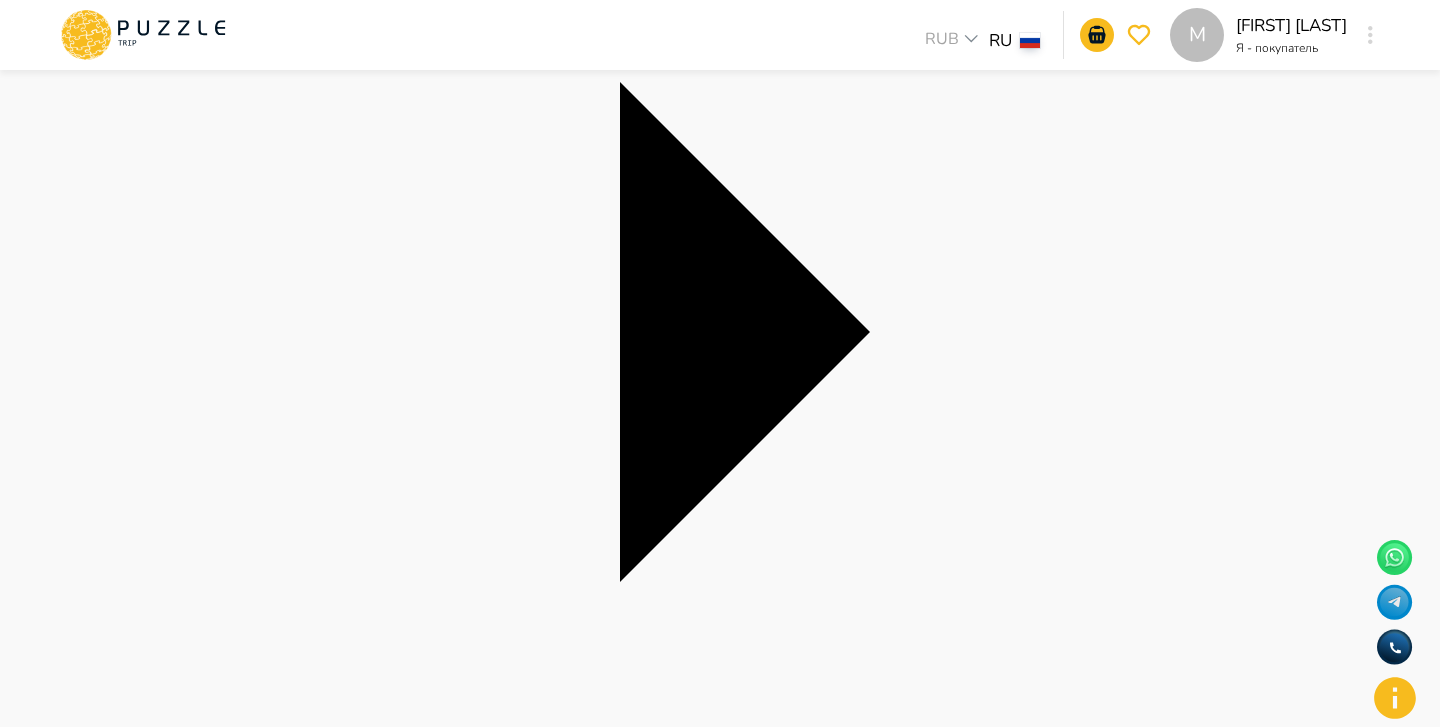click on "Забронировать" at bounding box center [1026, 6149] 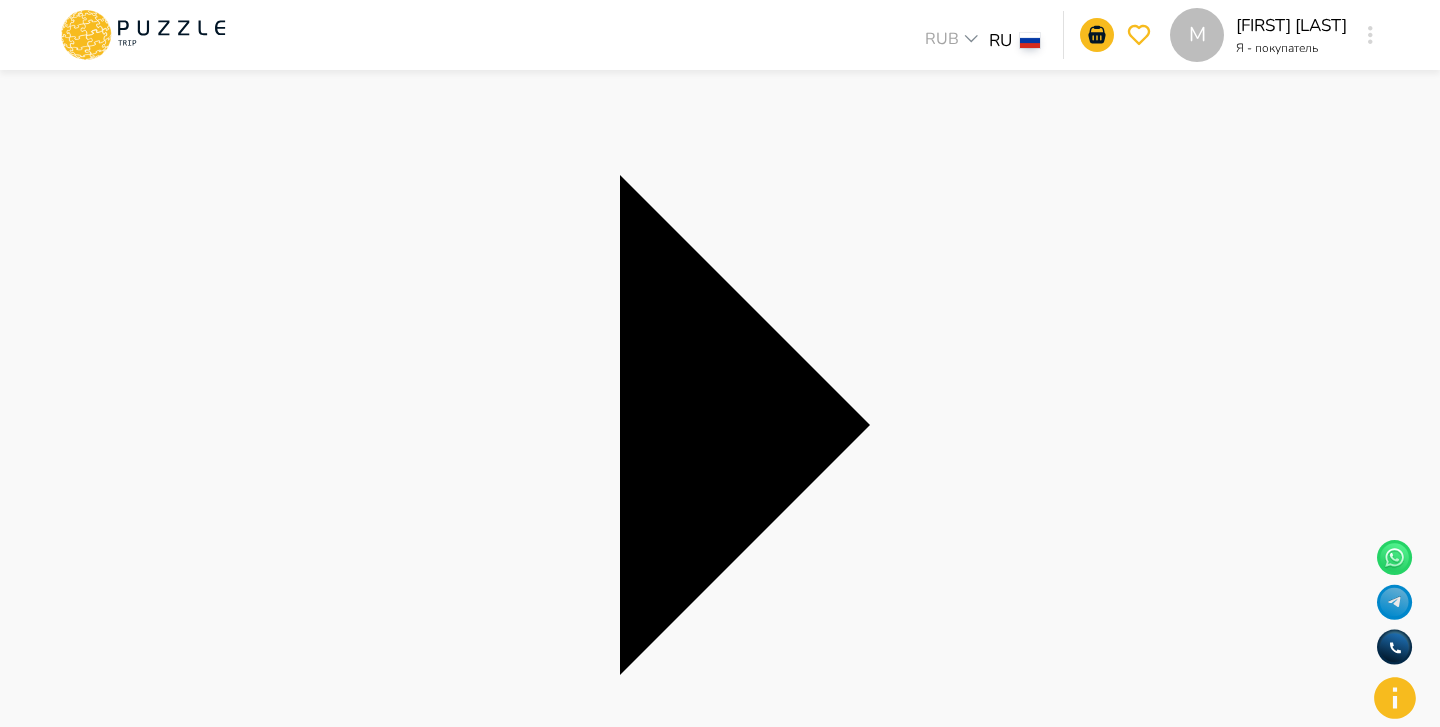 scroll, scrollTop: 0, scrollLeft: 0, axis: both 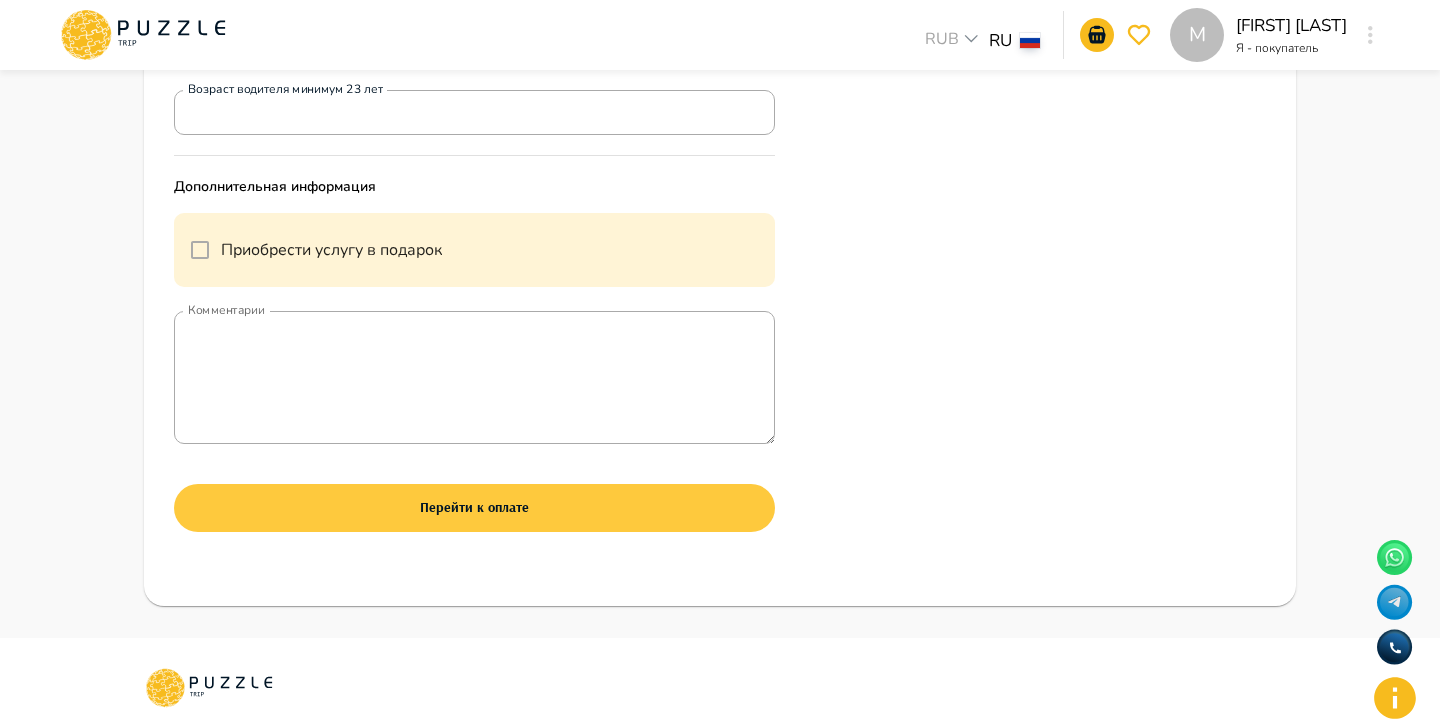 click on "Перейти к оплате" at bounding box center (474, 508) 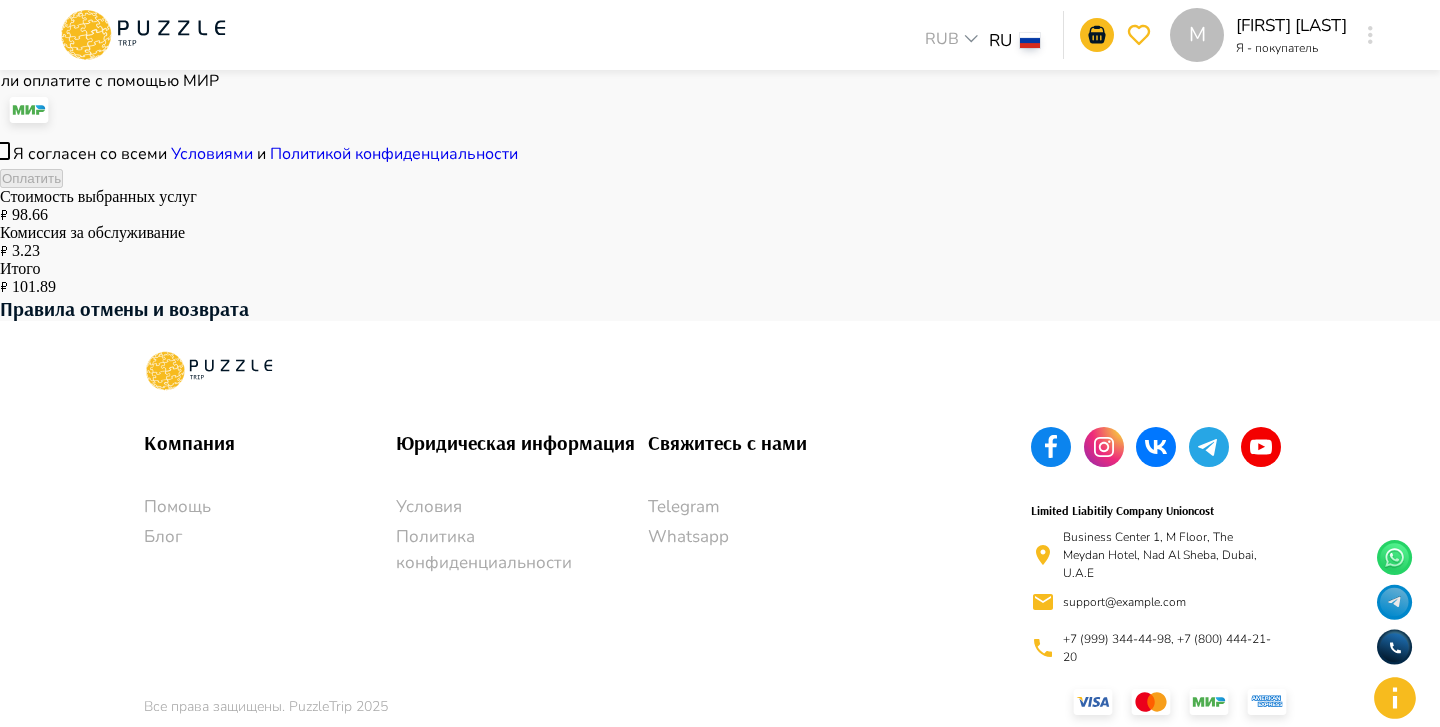 click on "Или оплатите с помощью МИР" at bounding box center (720, 104) 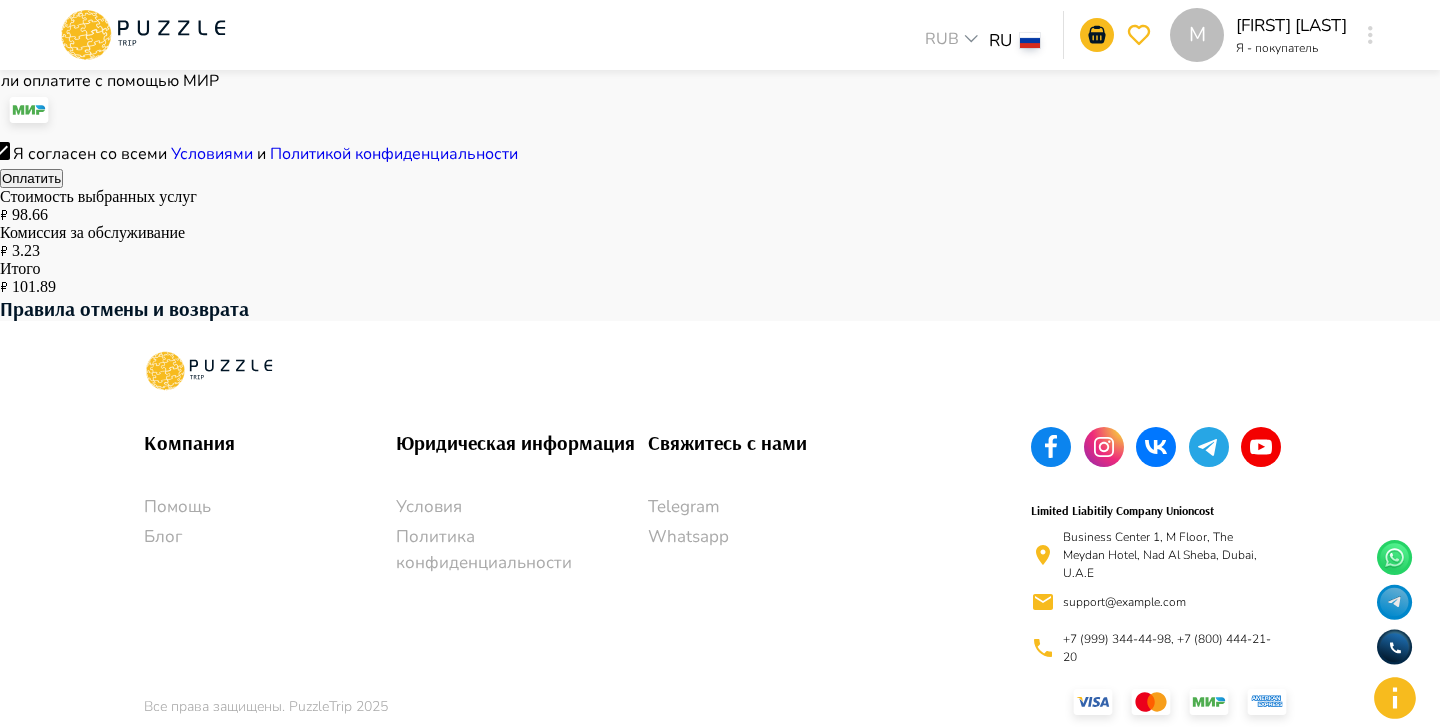 click on "Оплатить" at bounding box center (31, 178) 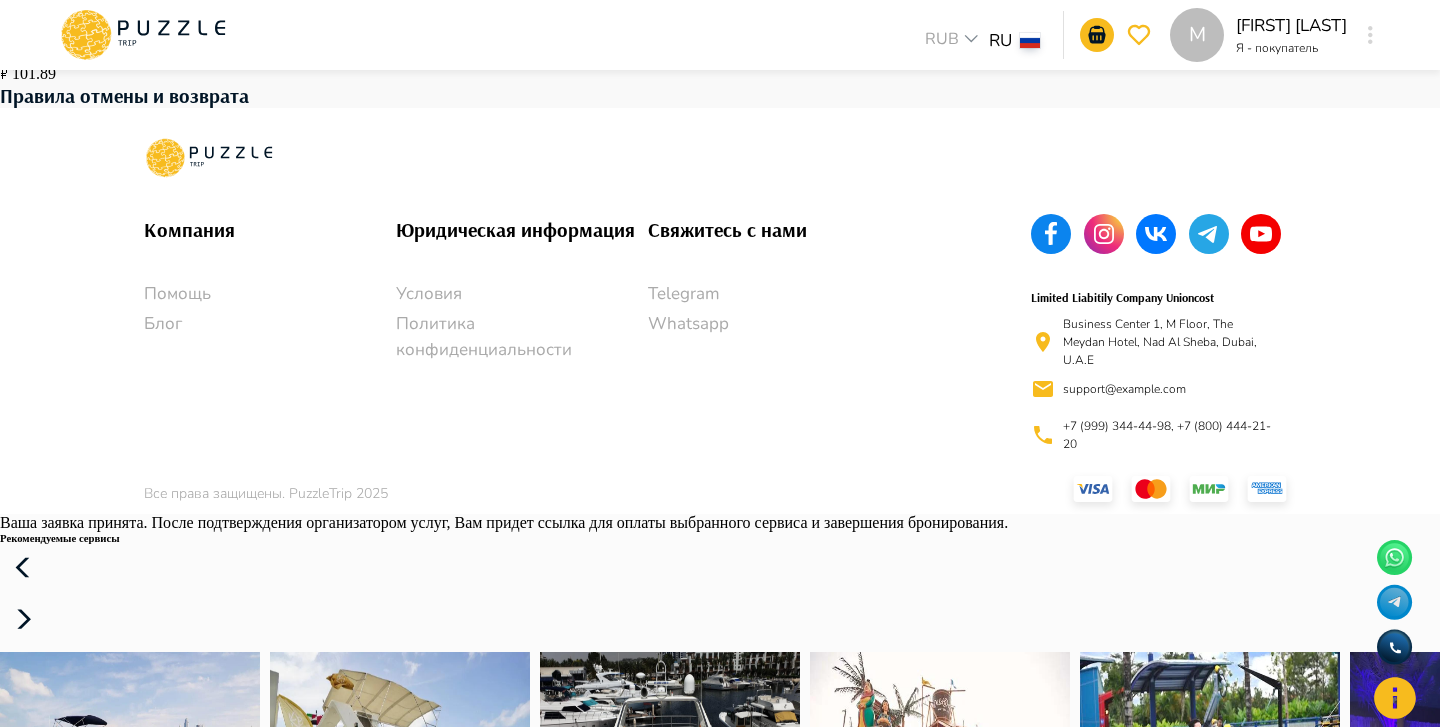 click 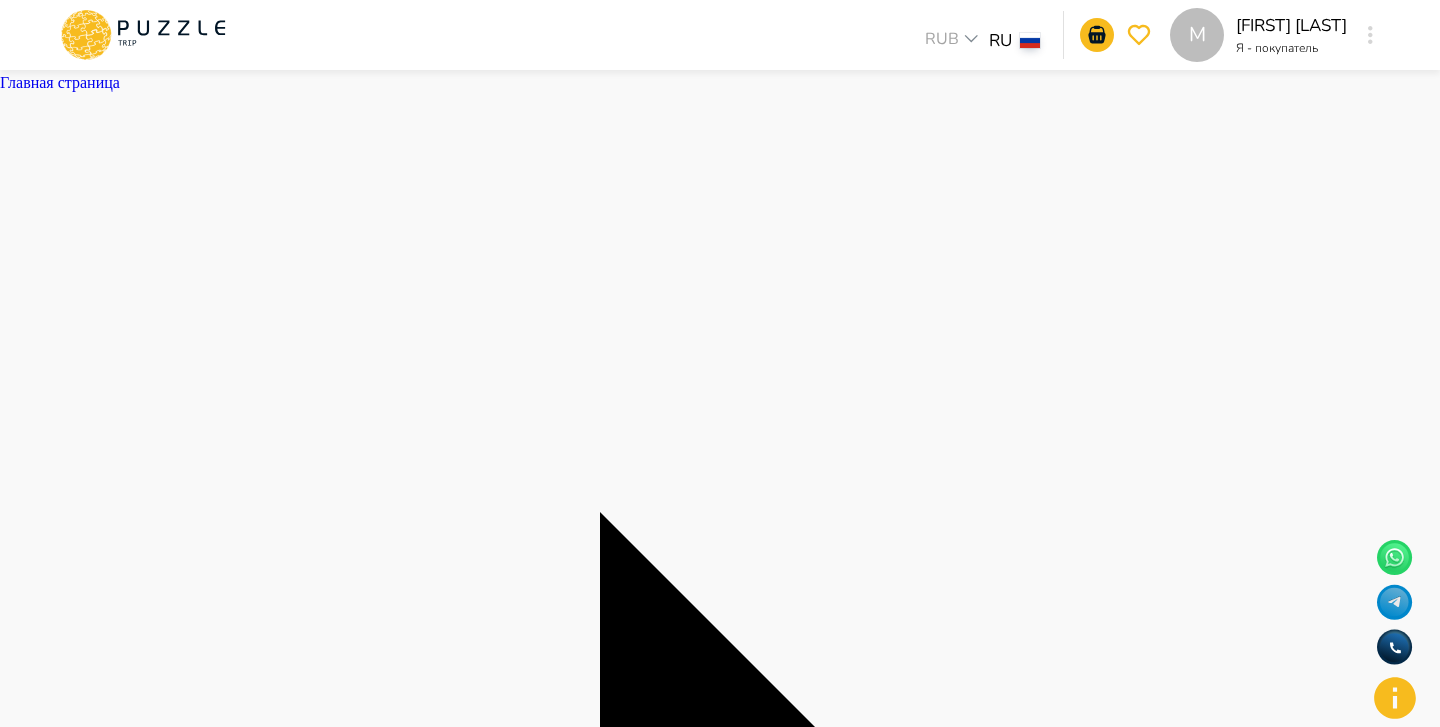 click on "M Margarita Kazaryan Я - покупатель M" at bounding box center (1276, 35) 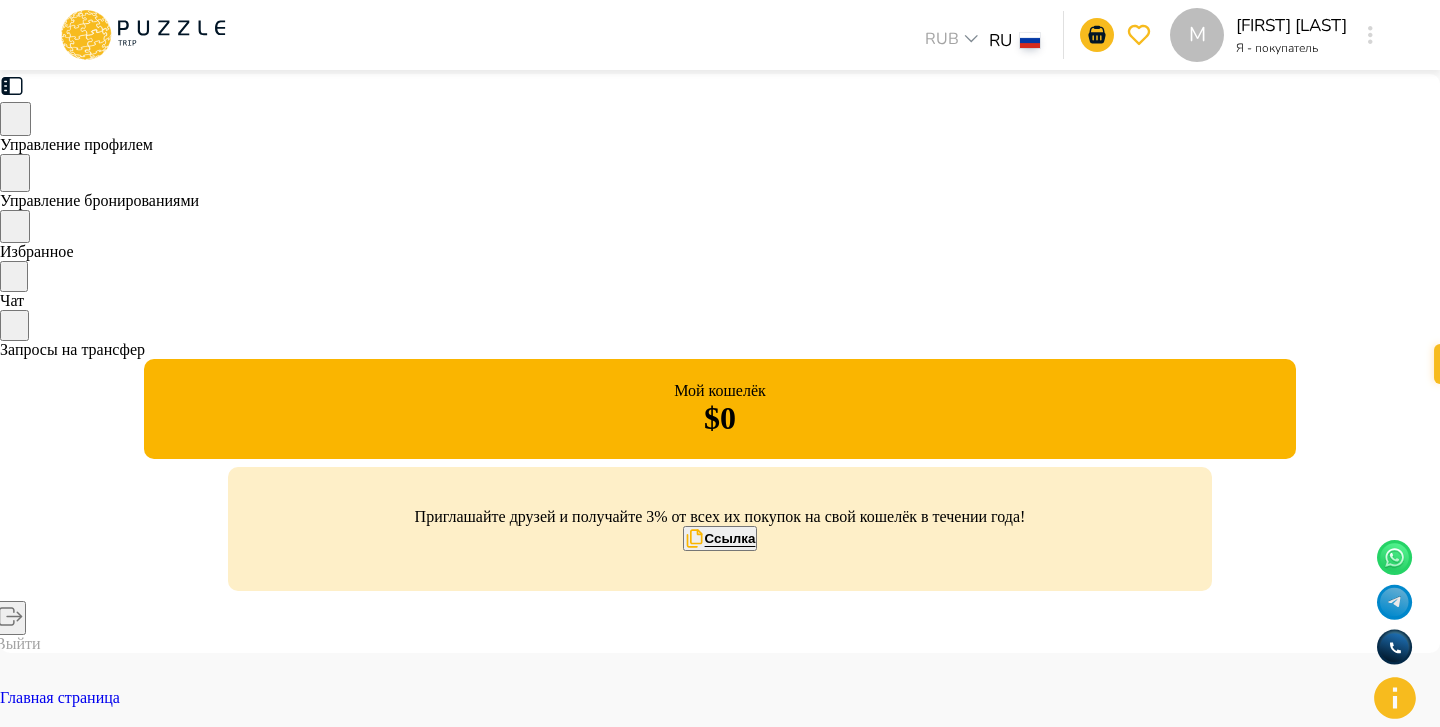 click on "Управление бронированиями" at bounding box center (99, 200) 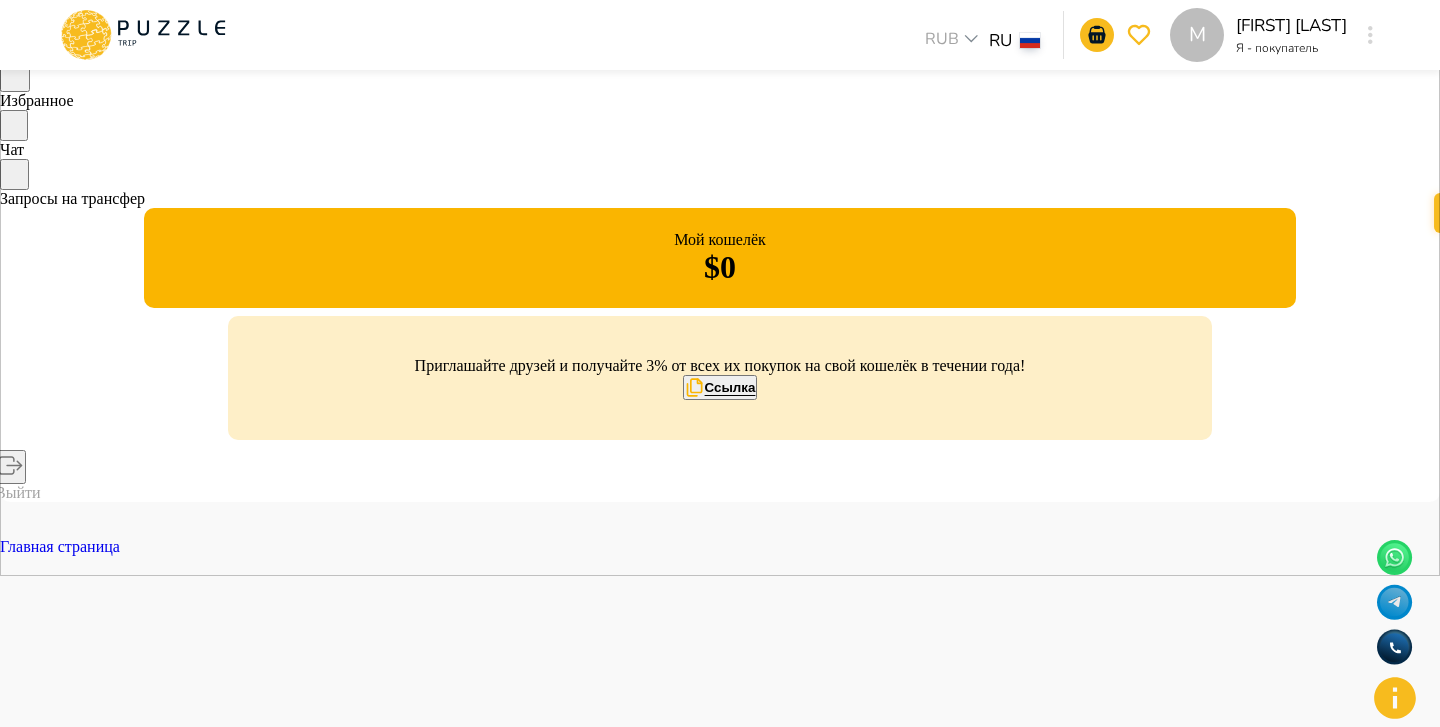 scroll, scrollTop: 0, scrollLeft: 0, axis: both 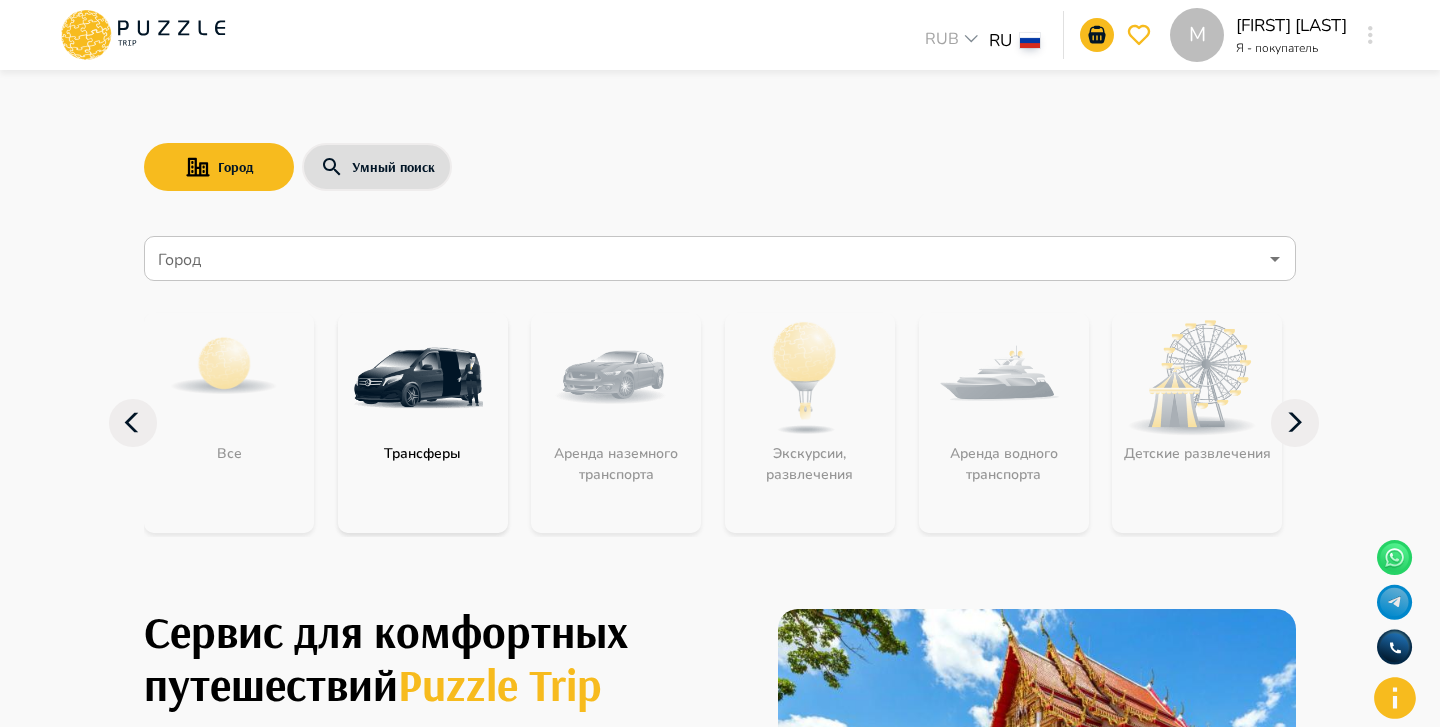 click 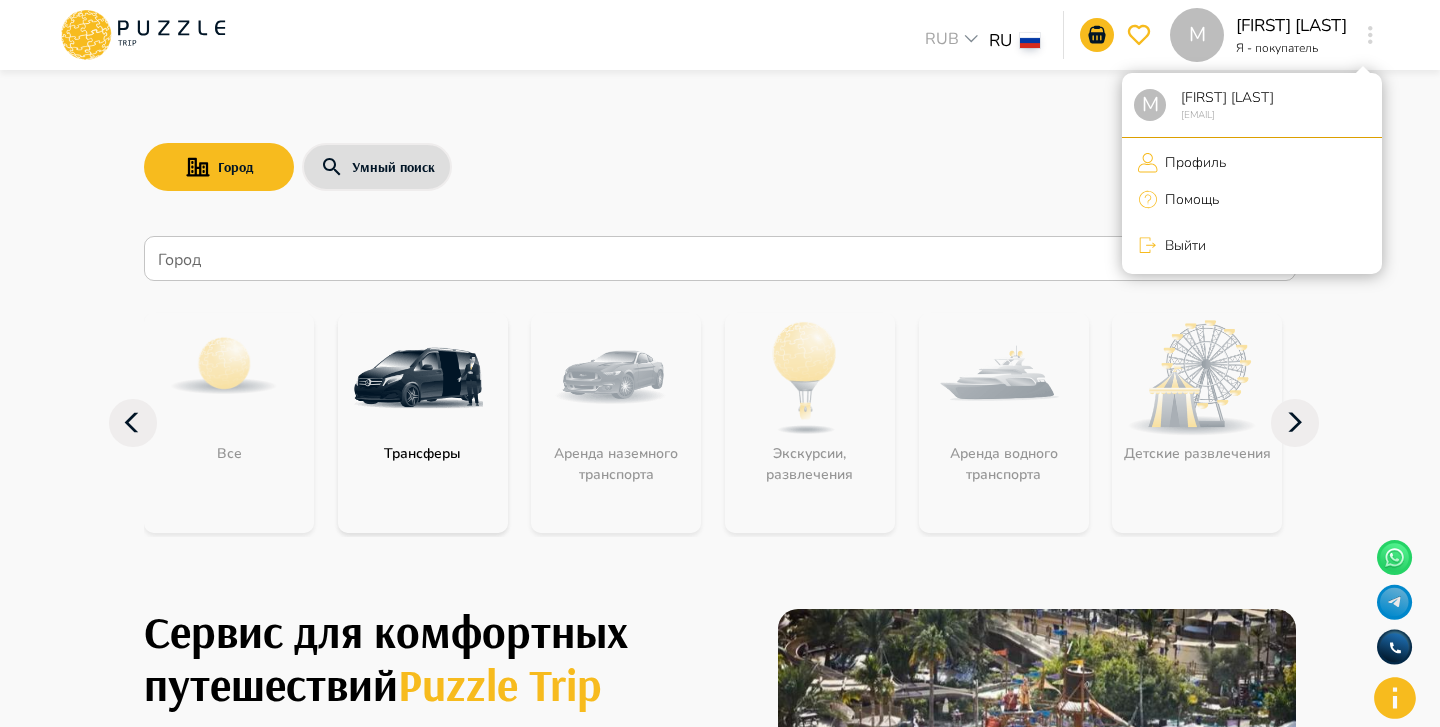 click on "M Margarita Kazaryan margaritakazaryan935@gmail.com Профиль Помощь Выйти" at bounding box center (1252, 173) 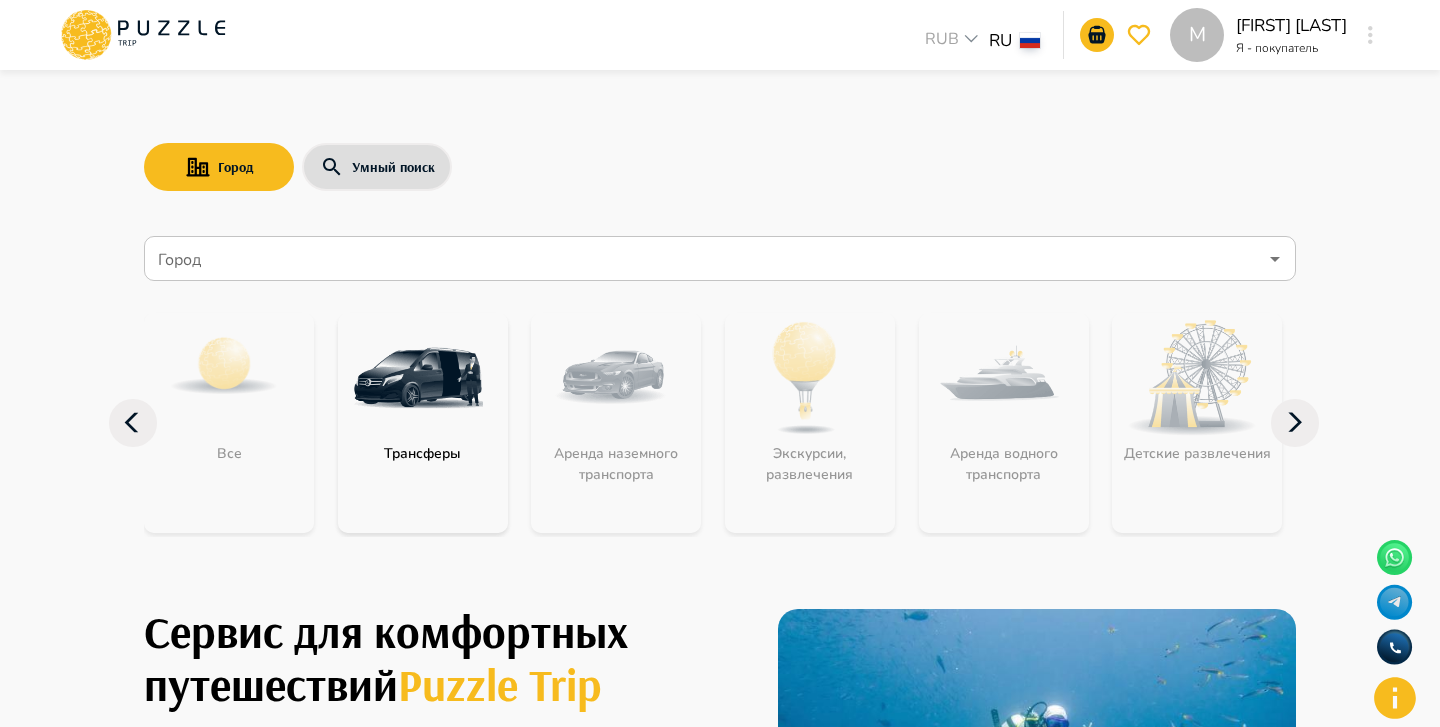 click 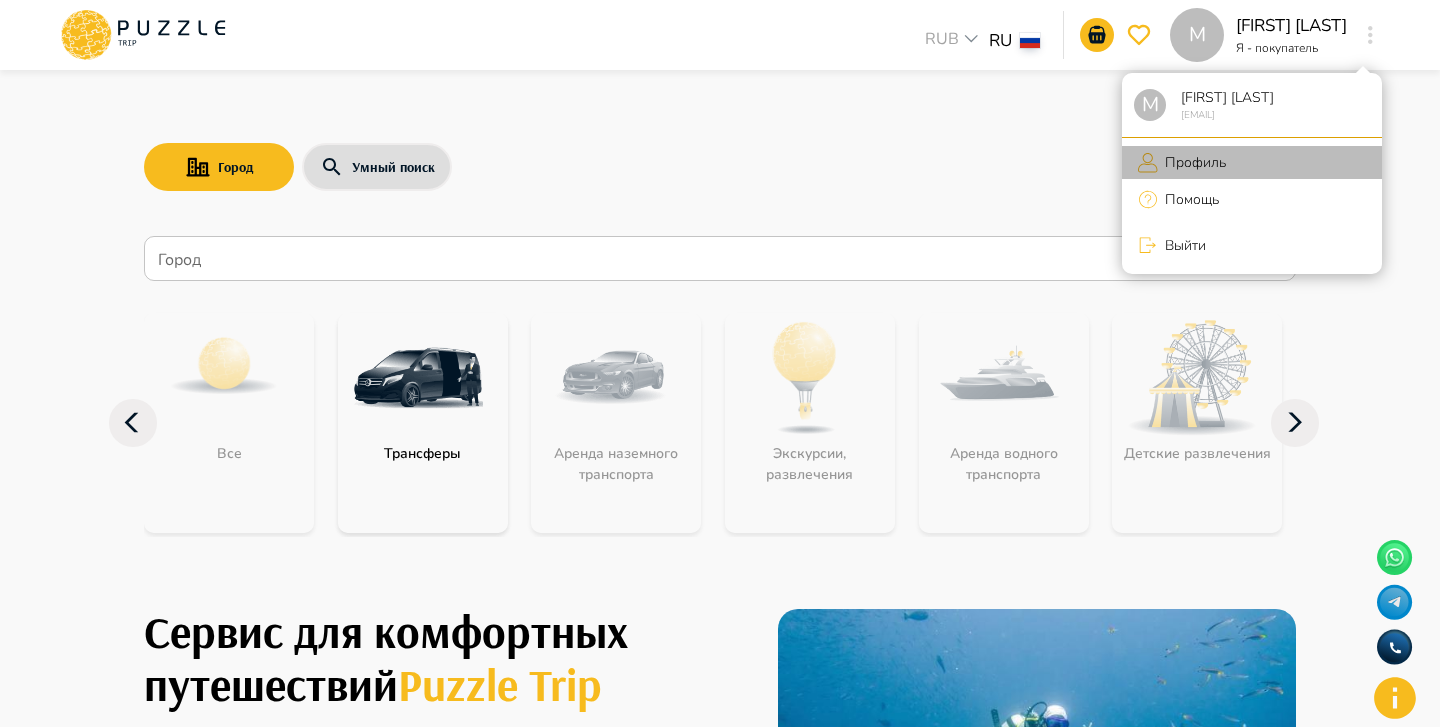 click on "Профиль" at bounding box center (1252, 162) 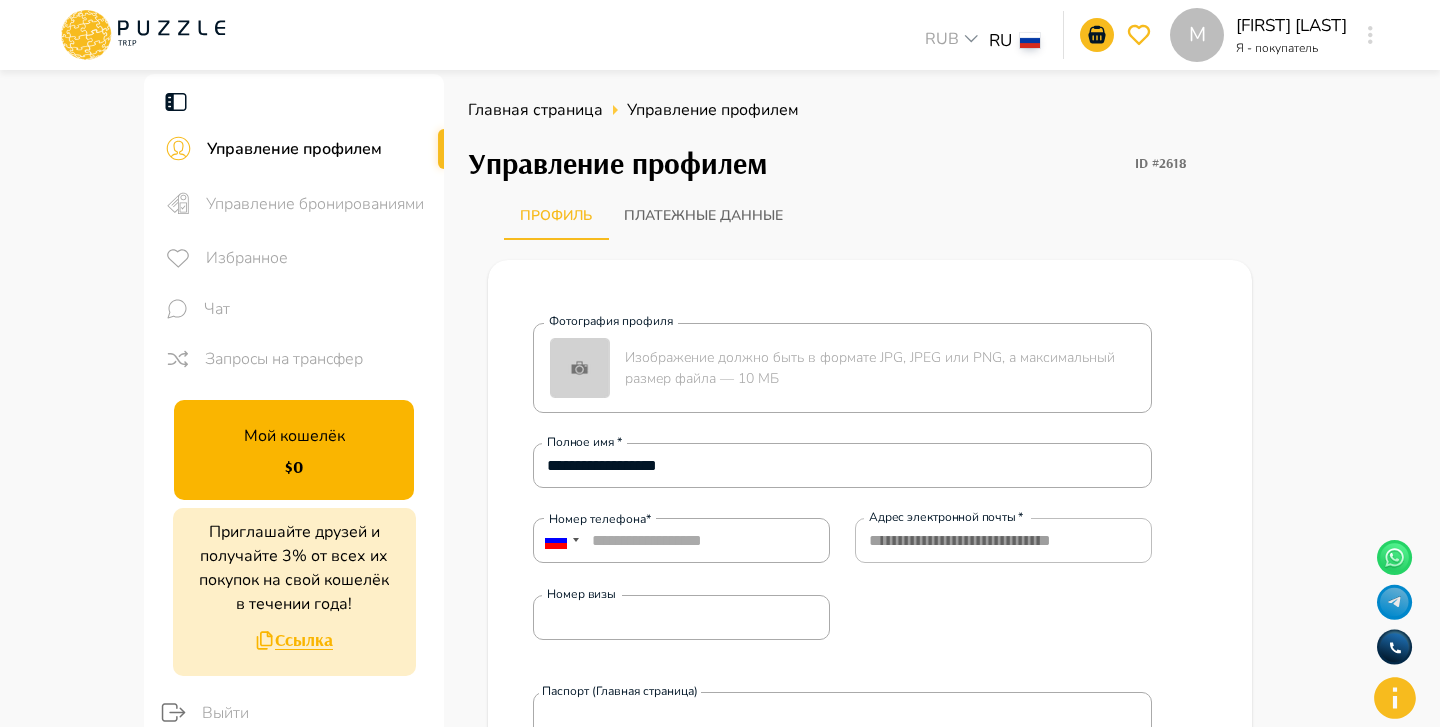 click on "Управление бронированиями" at bounding box center [317, 204] 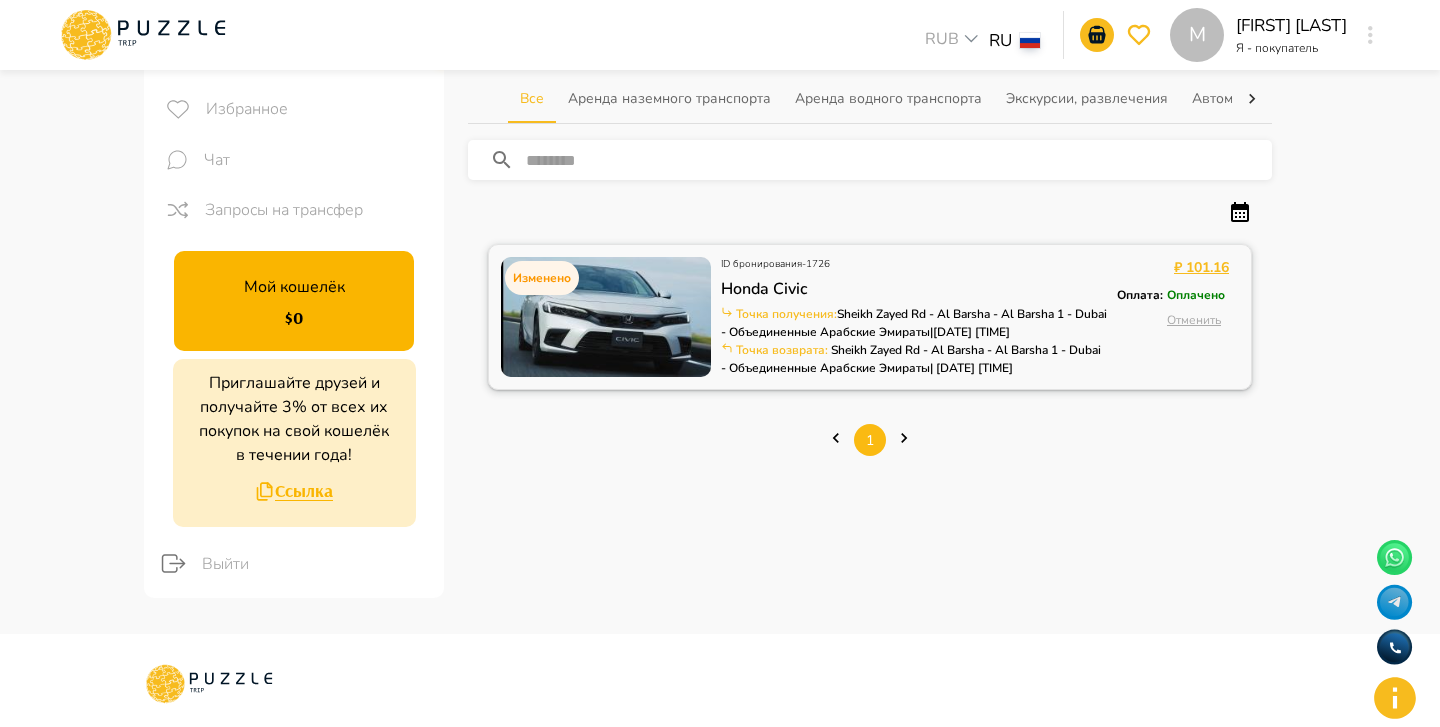 scroll, scrollTop: 170, scrollLeft: 0, axis: vertical 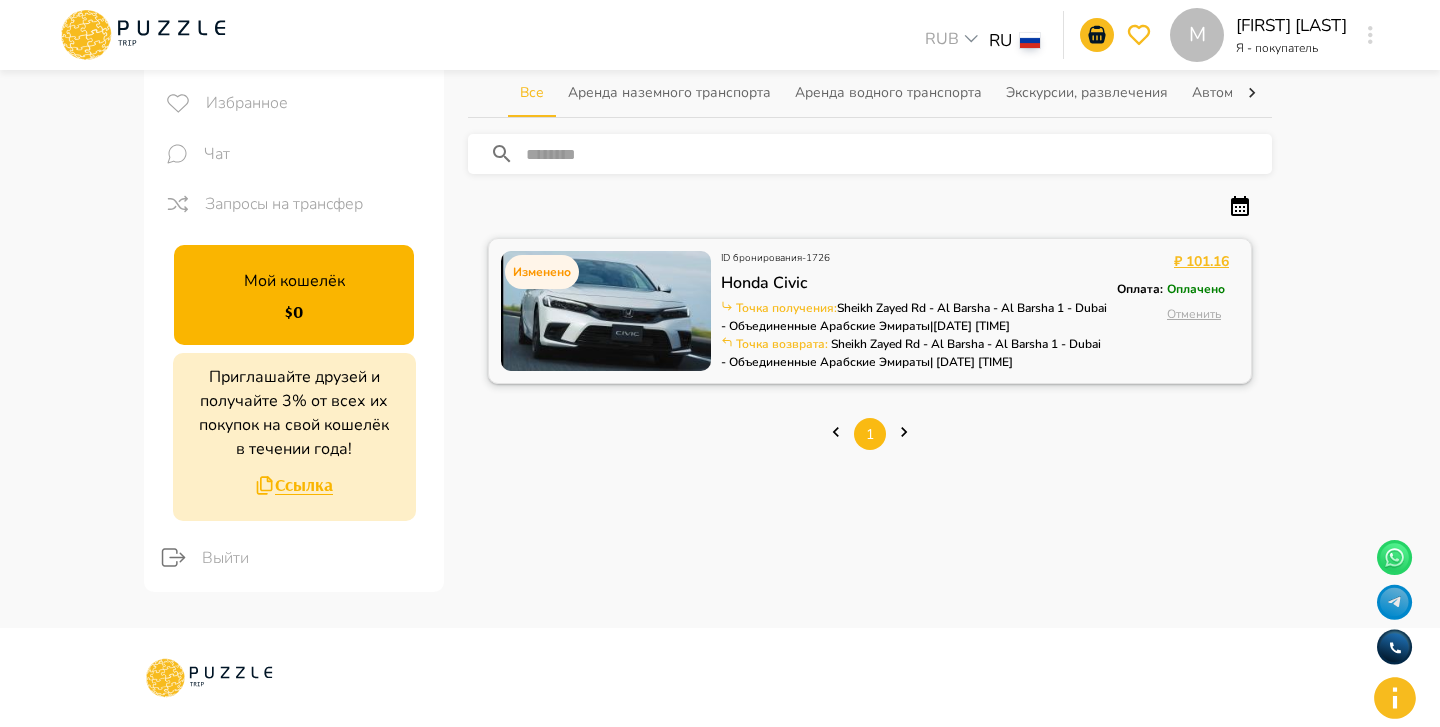 click at bounding box center [606, 311] 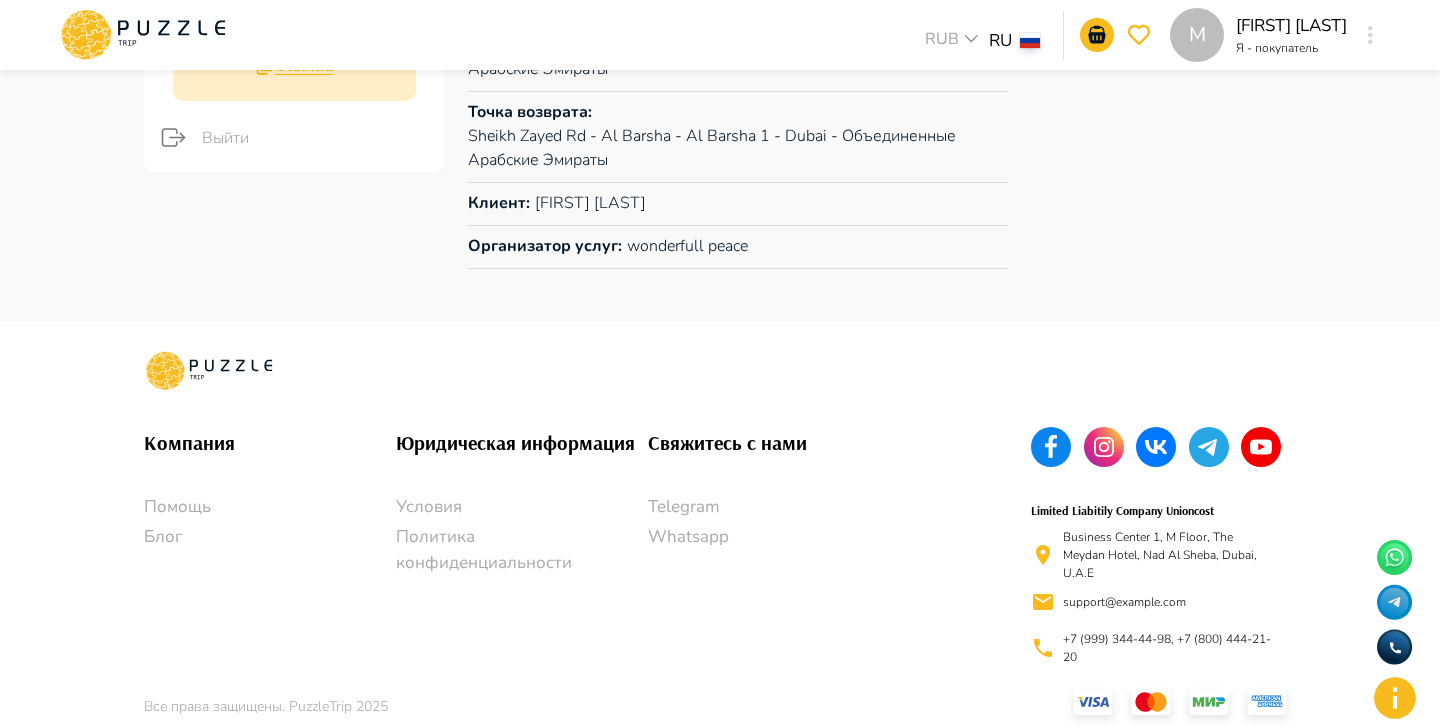 scroll, scrollTop: 0, scrollLeft: 0, axis: both 